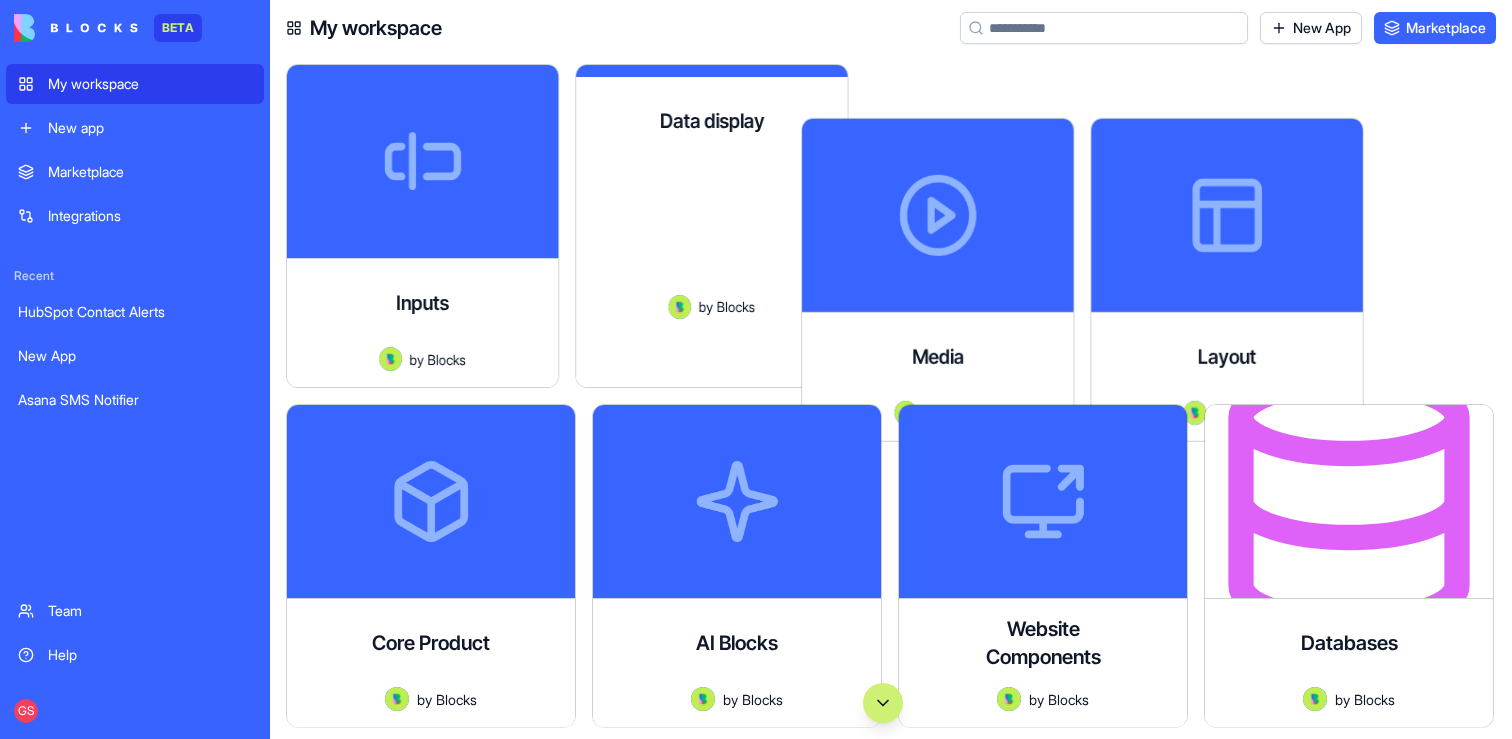 scroll, scrollTop: 0, scrollLeft: 0, axis: both 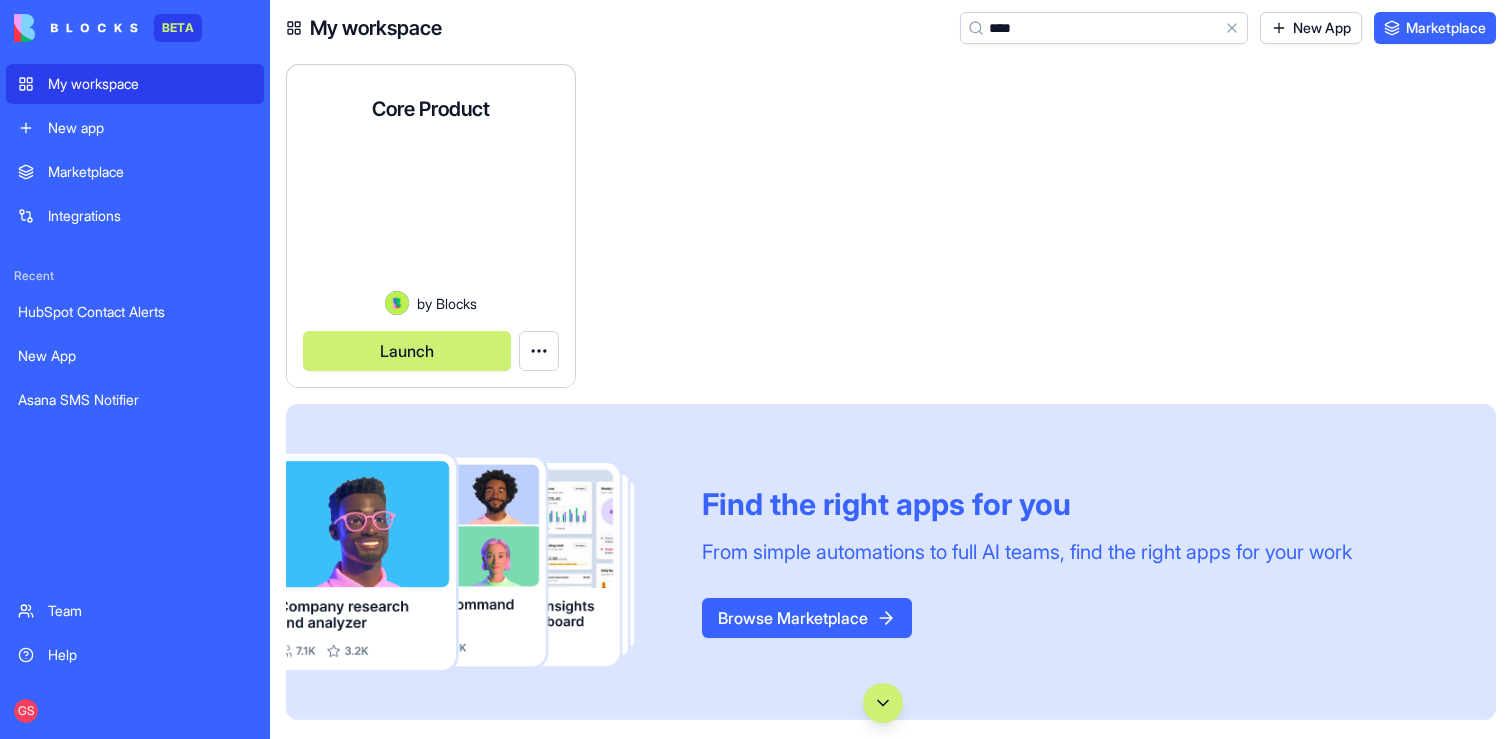 type on "****" 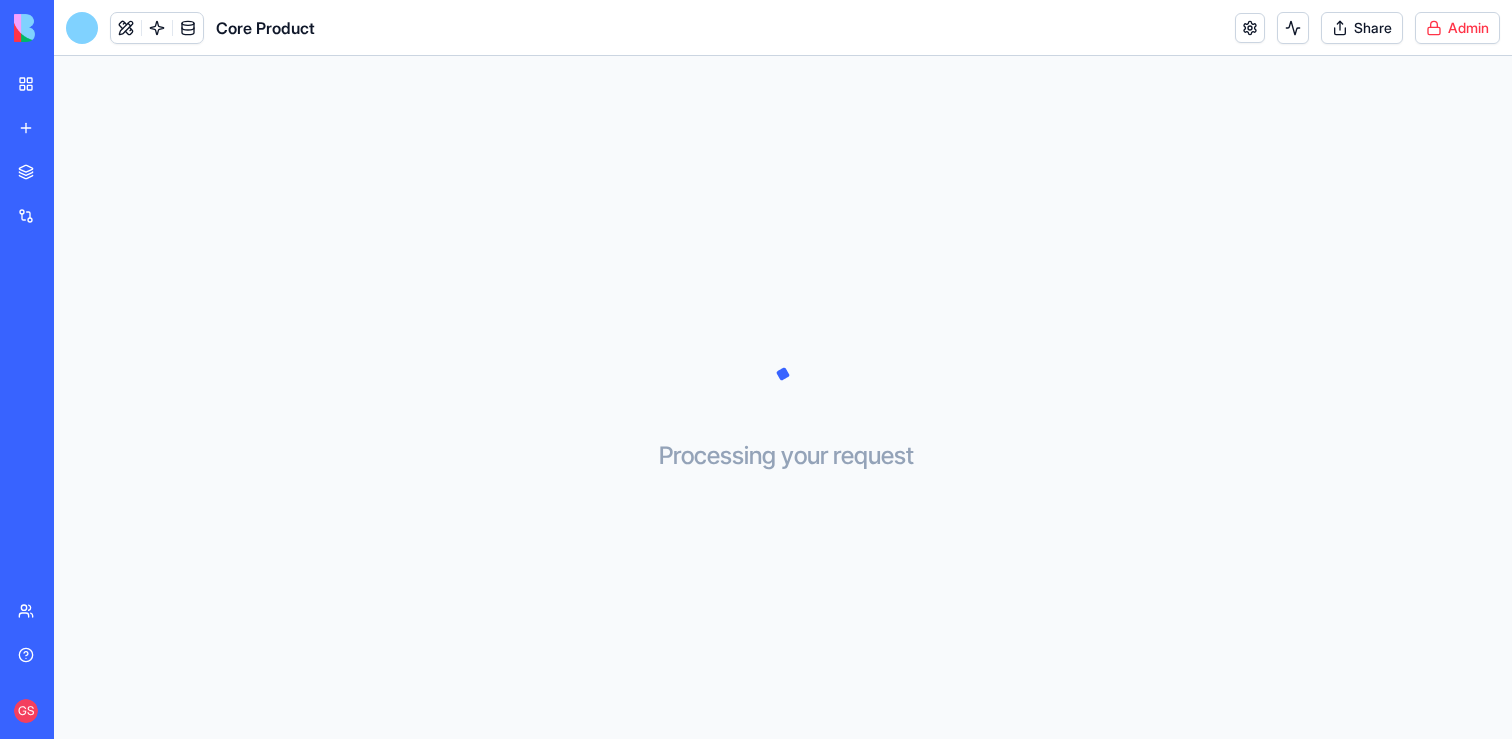click on "BETA My workspace New app Marketplace Integrations Recent HubSpot Contact Alerts New App Asana SMS Notifier Team Help GS Core Product Share Admin Processing your request . . . Command Palette Search for a command to run..." at bounding box center [756, 369] 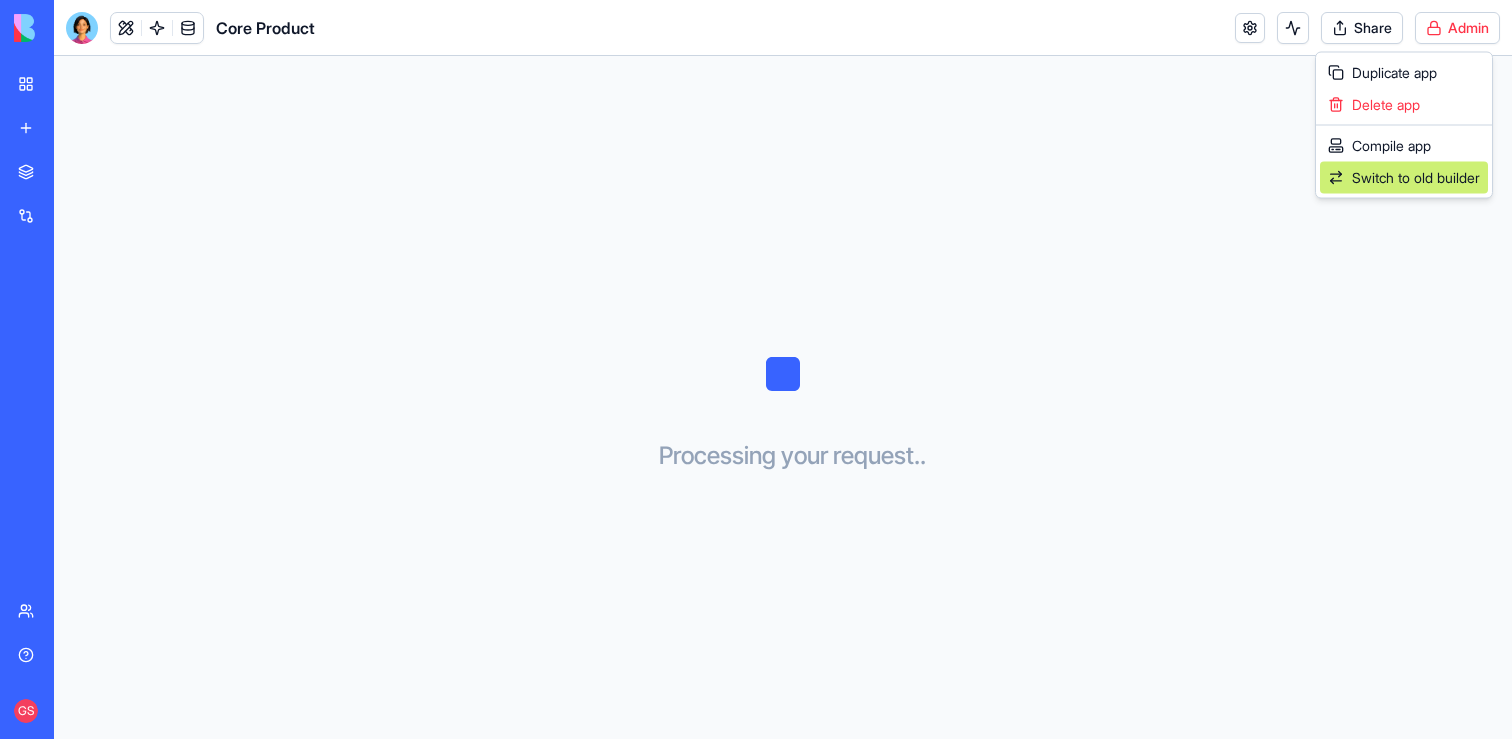 click on "Switch to old builder" at bounding box center (1416, 178) 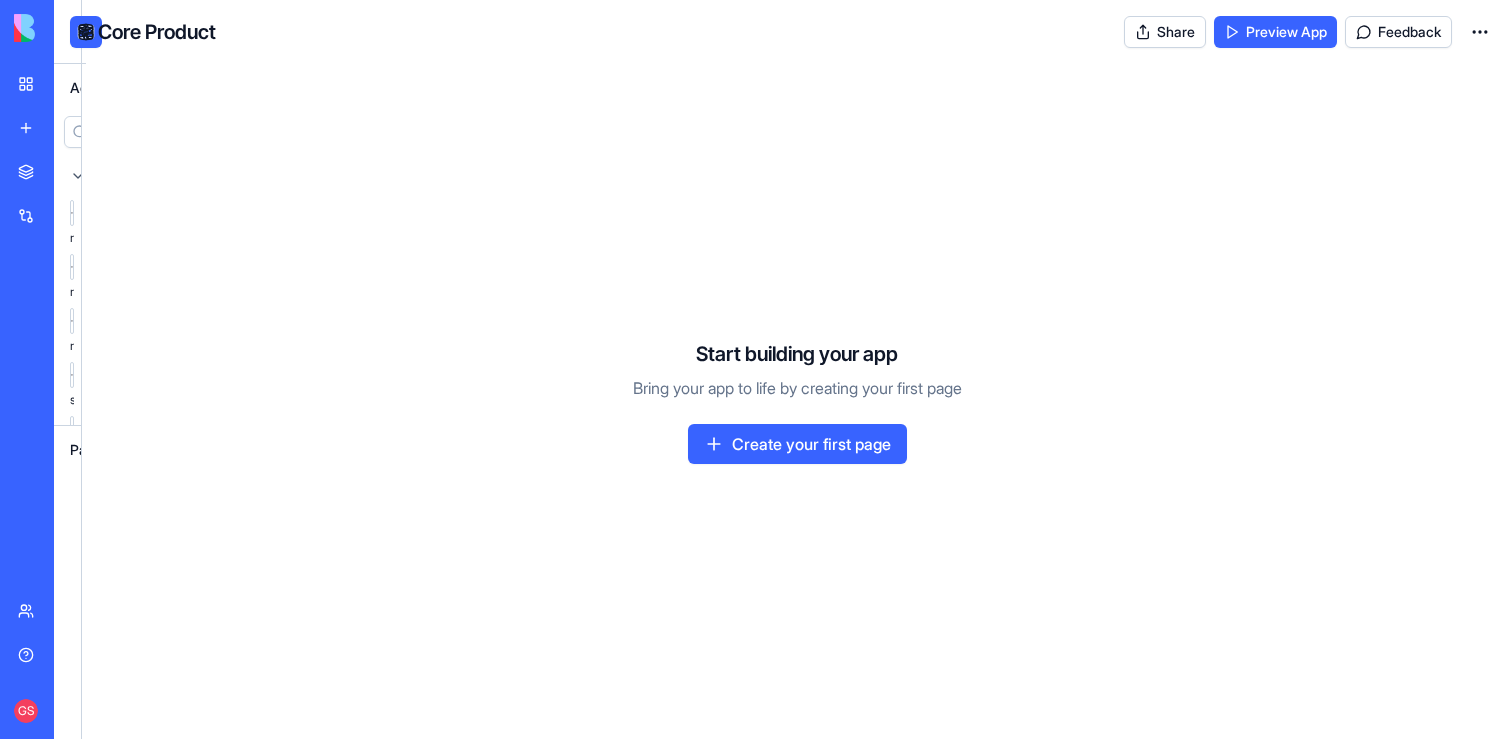scroll, scrollTop: 0, scrollLeft: 0, axis: both 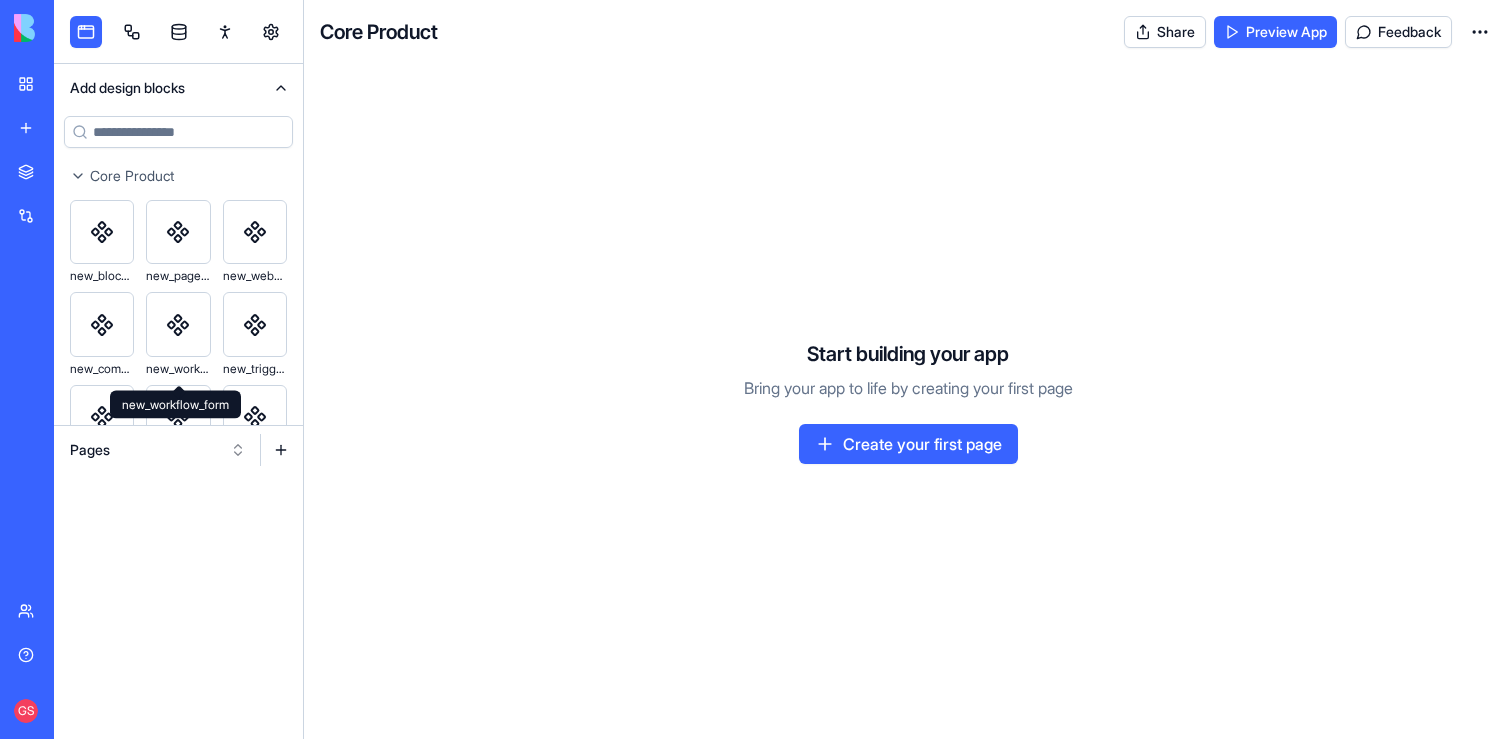 click on "Pages" at bounding box center [158, 450] 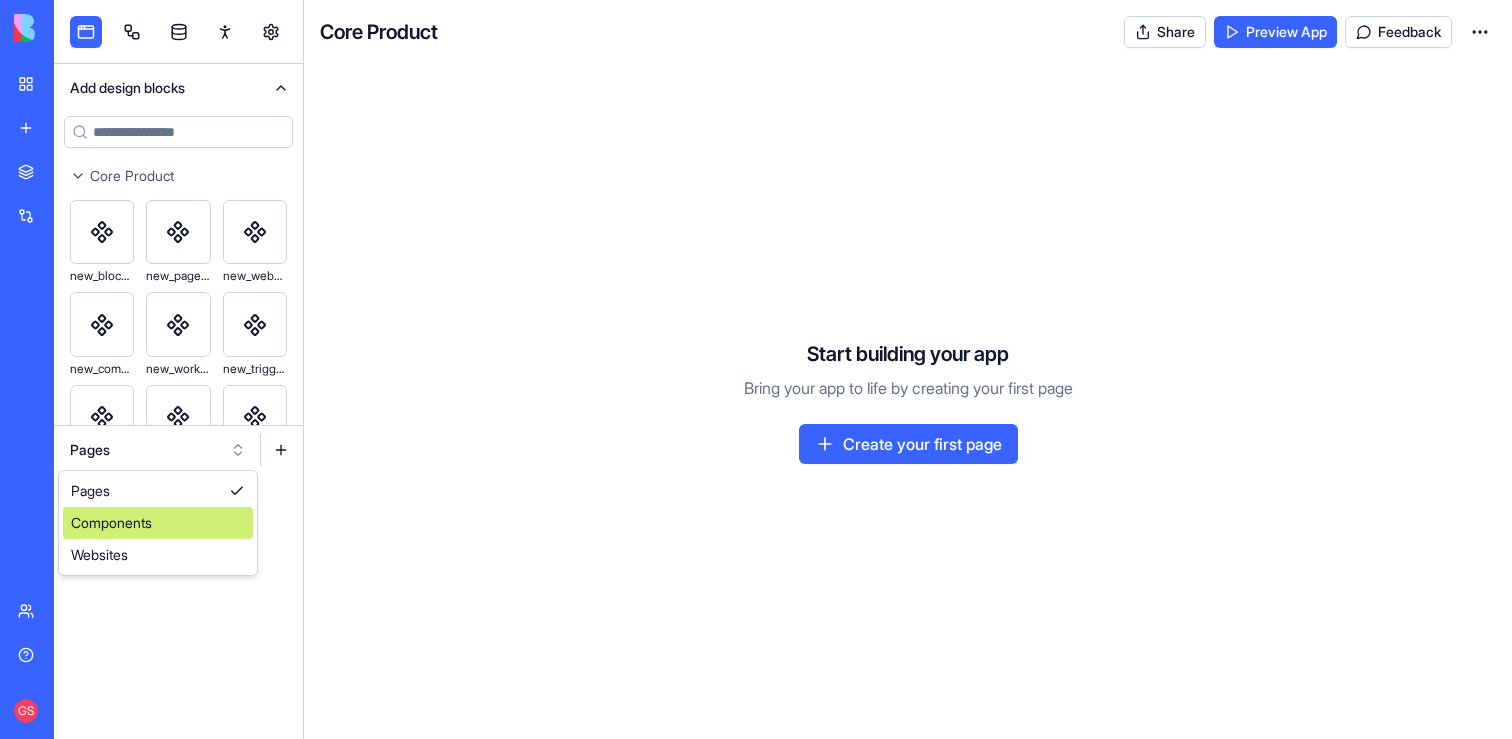 click on "Components" at bounding box center [158, 523] 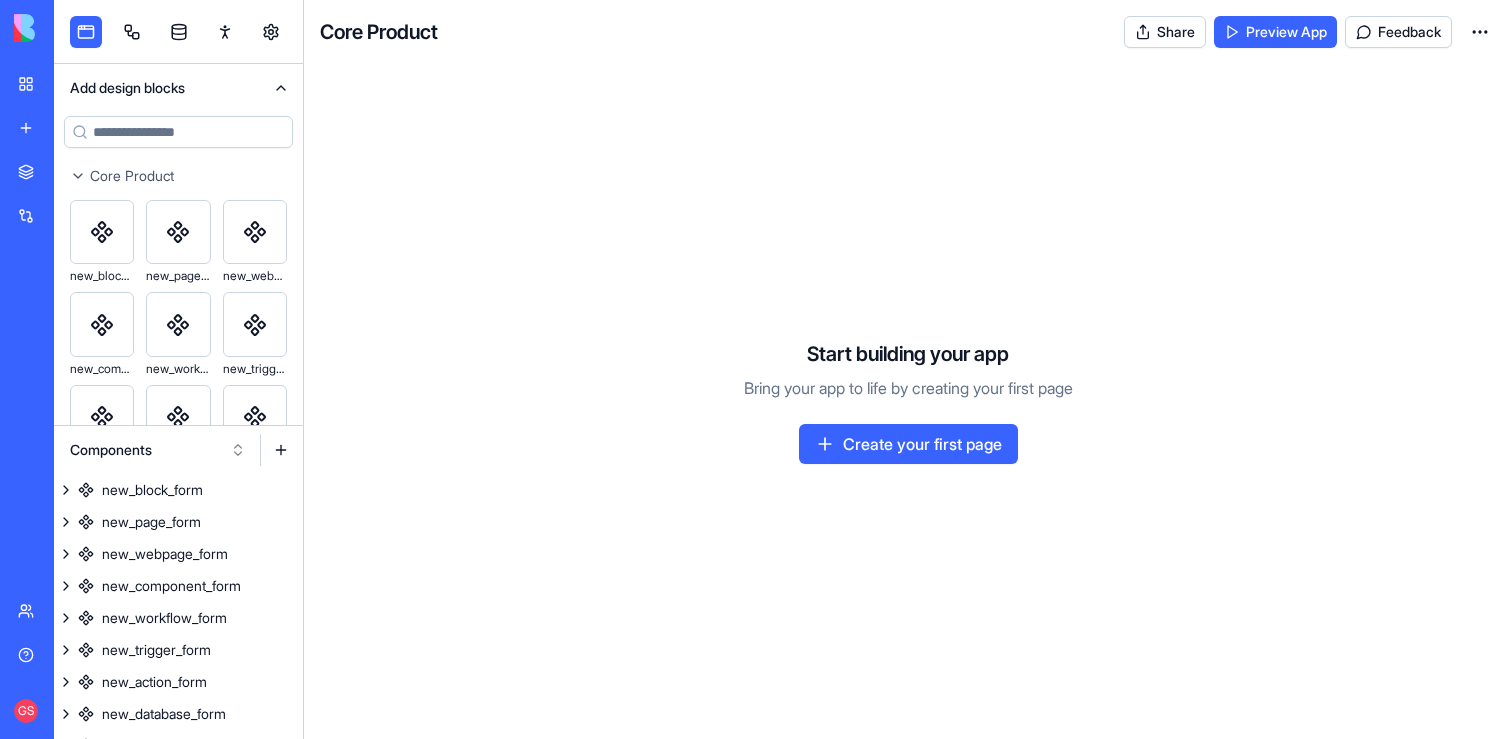 type 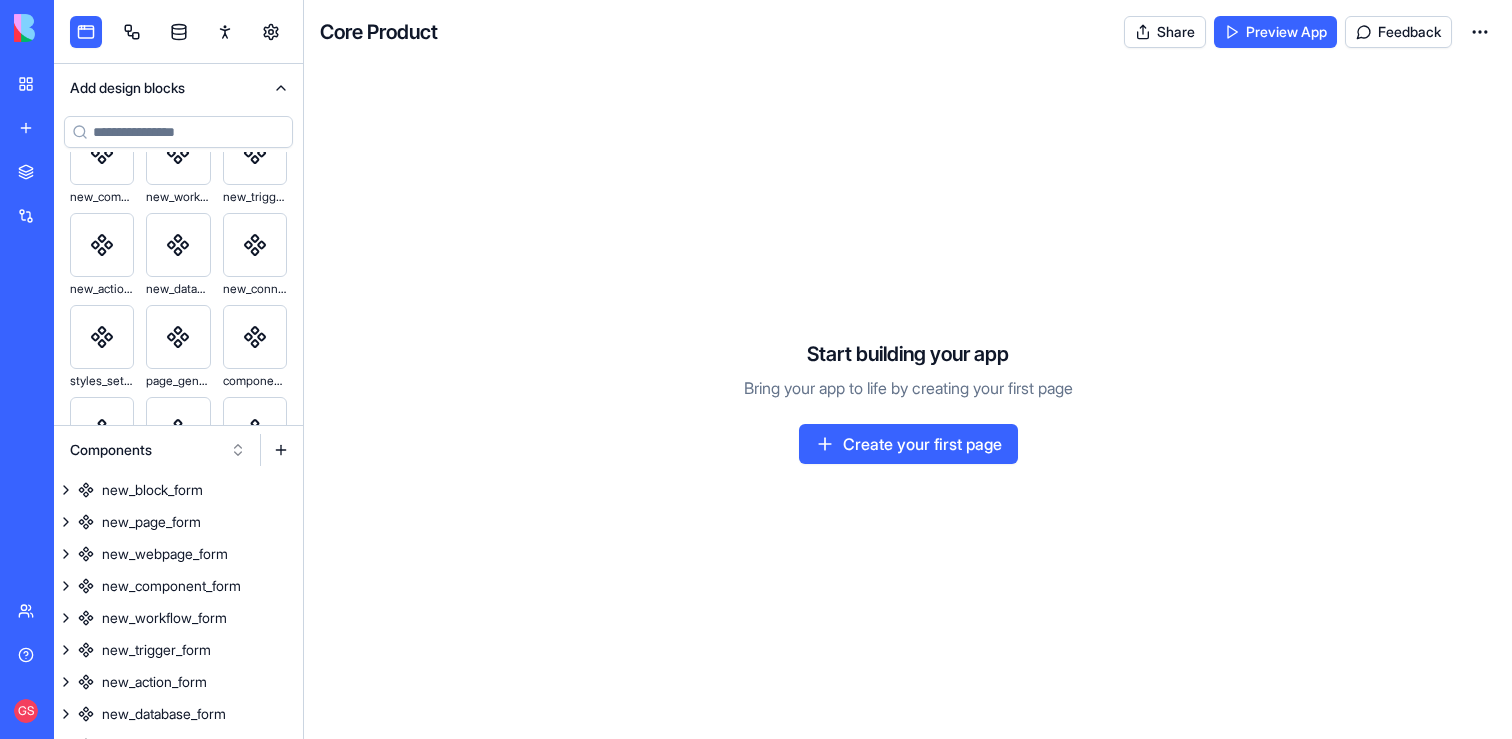 scroll, scrollTop: 357, scrollLeft: 0, axis: vertical 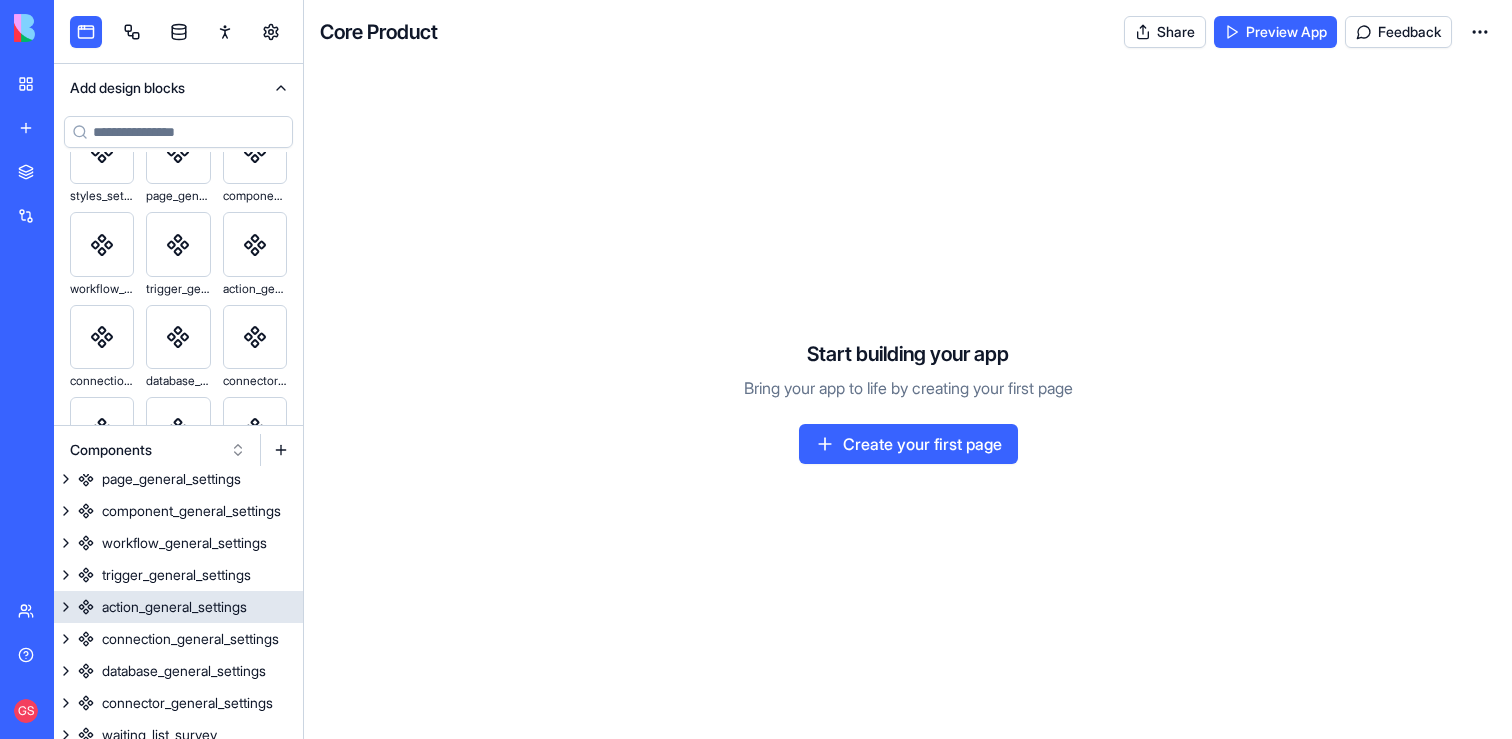 click on "action_general_settings" at bounding box center [174, 607] 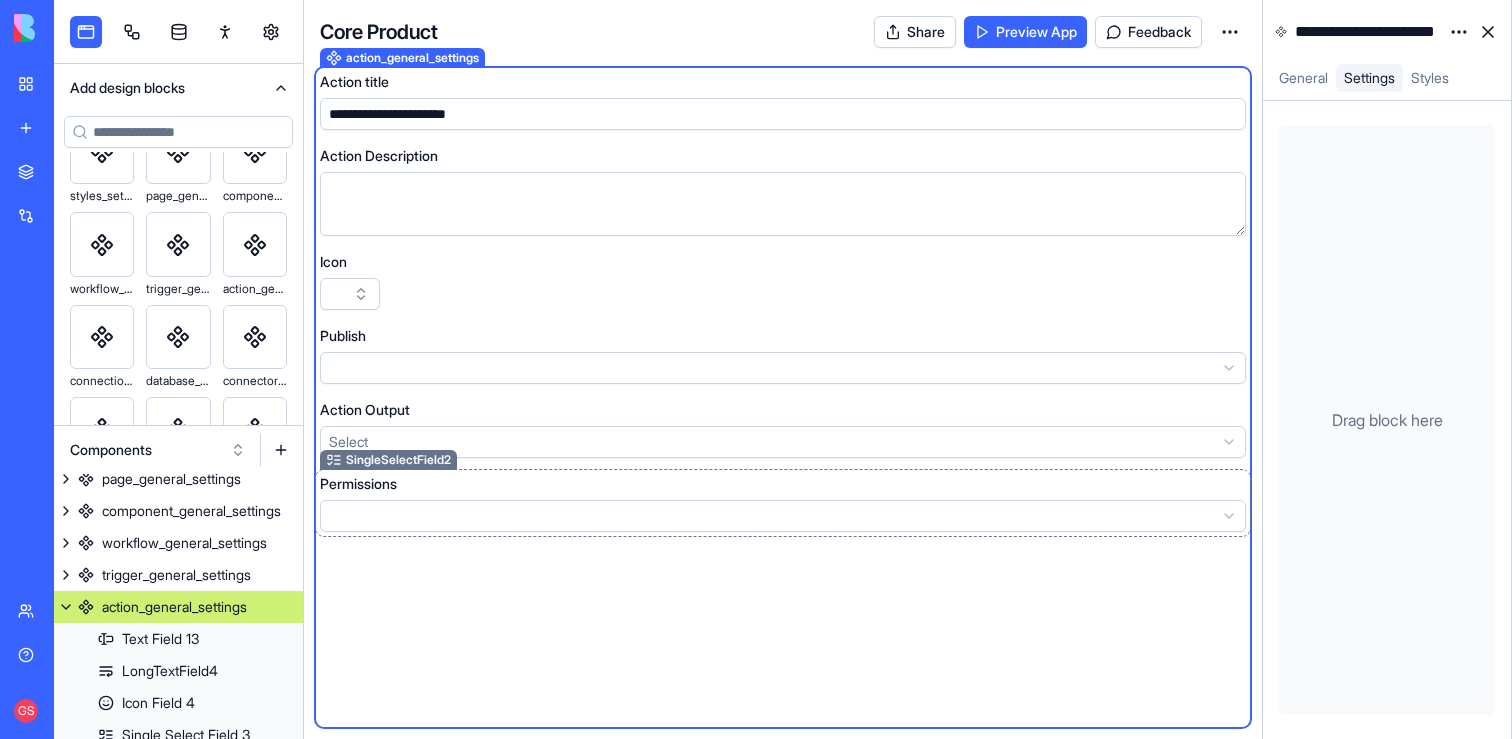 click on "Permissions" at bounding box center [783, 484] 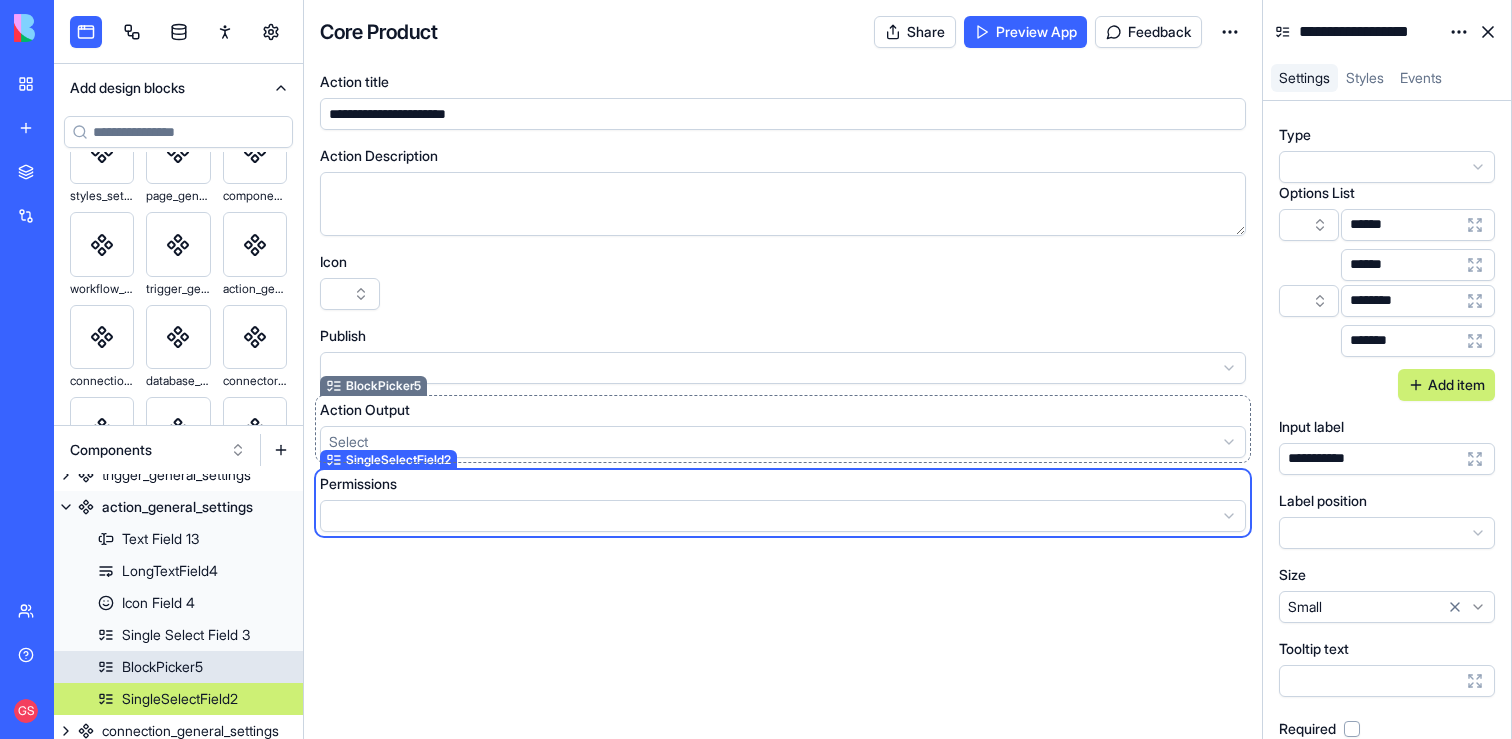 scroll, scrollTop: 523, scrollLeft: 0, axis: vertical 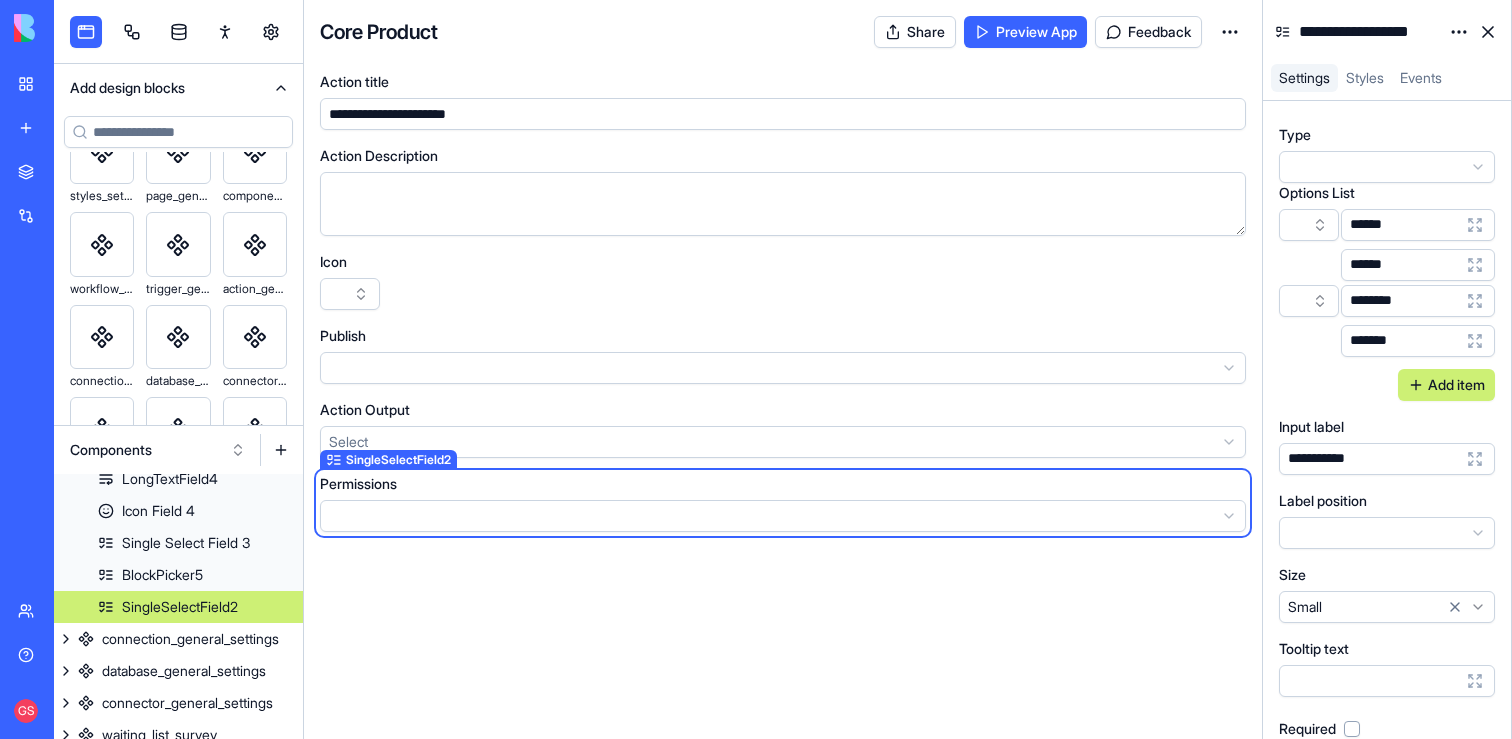click on "*******" at bounding box center (1371, 341) 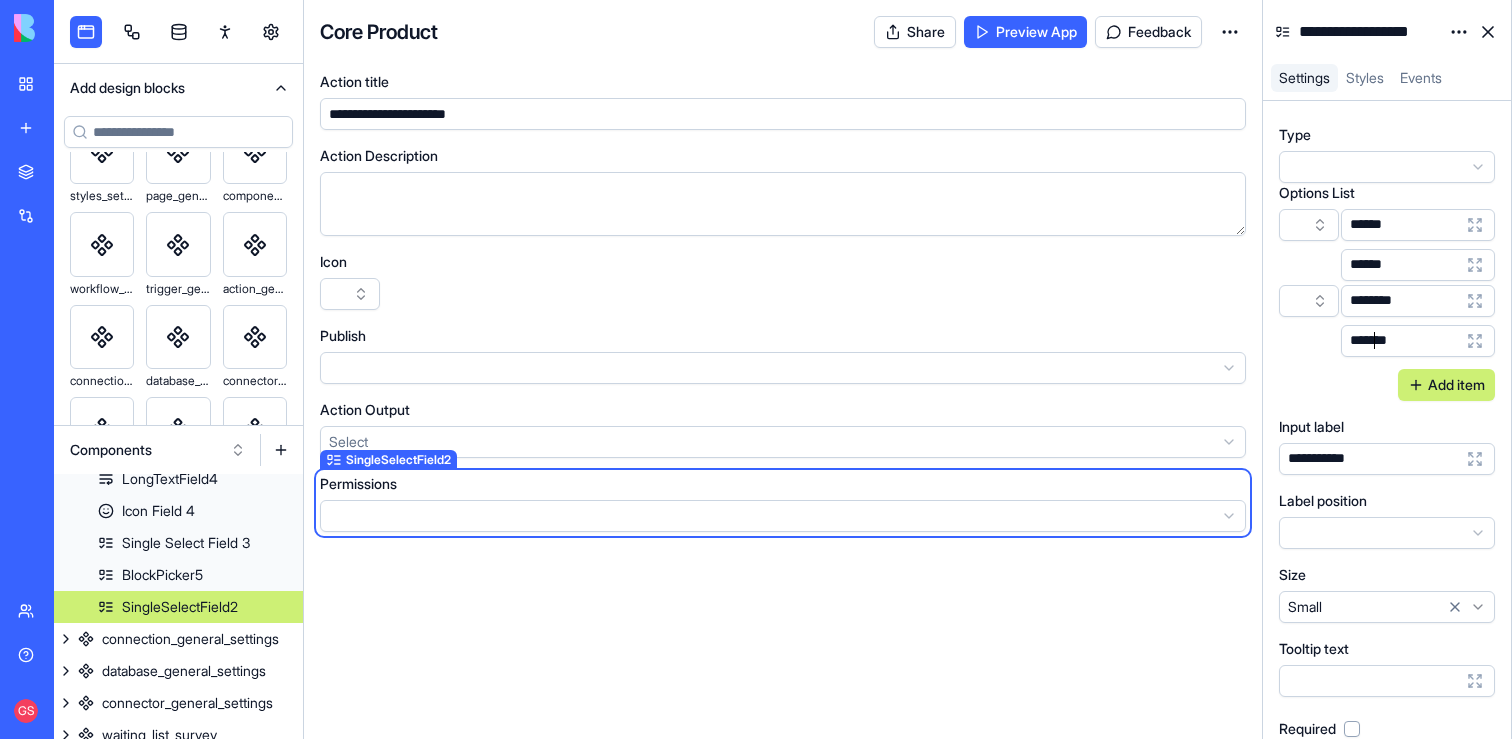 click on "*******" at bounding box center (1371, 341) 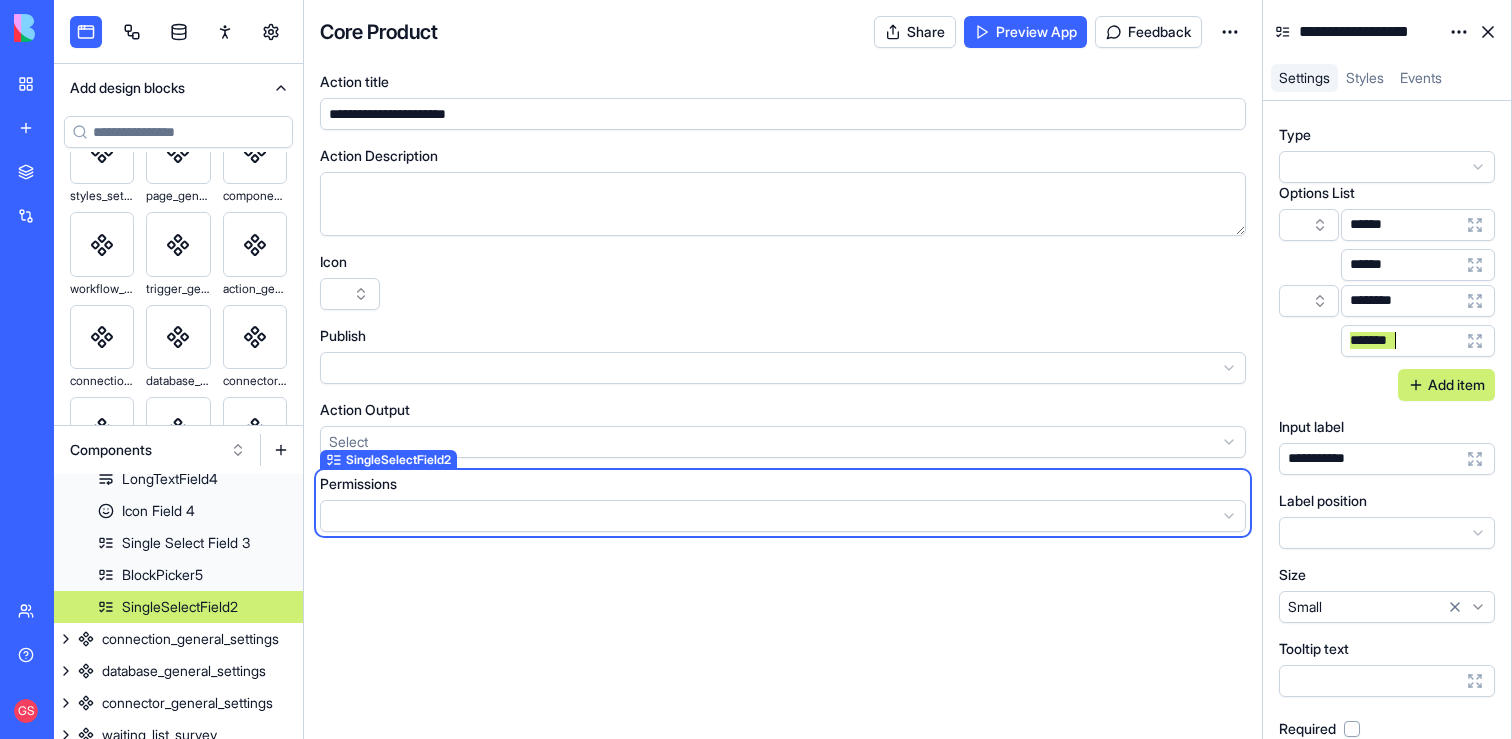 copy on "*******" 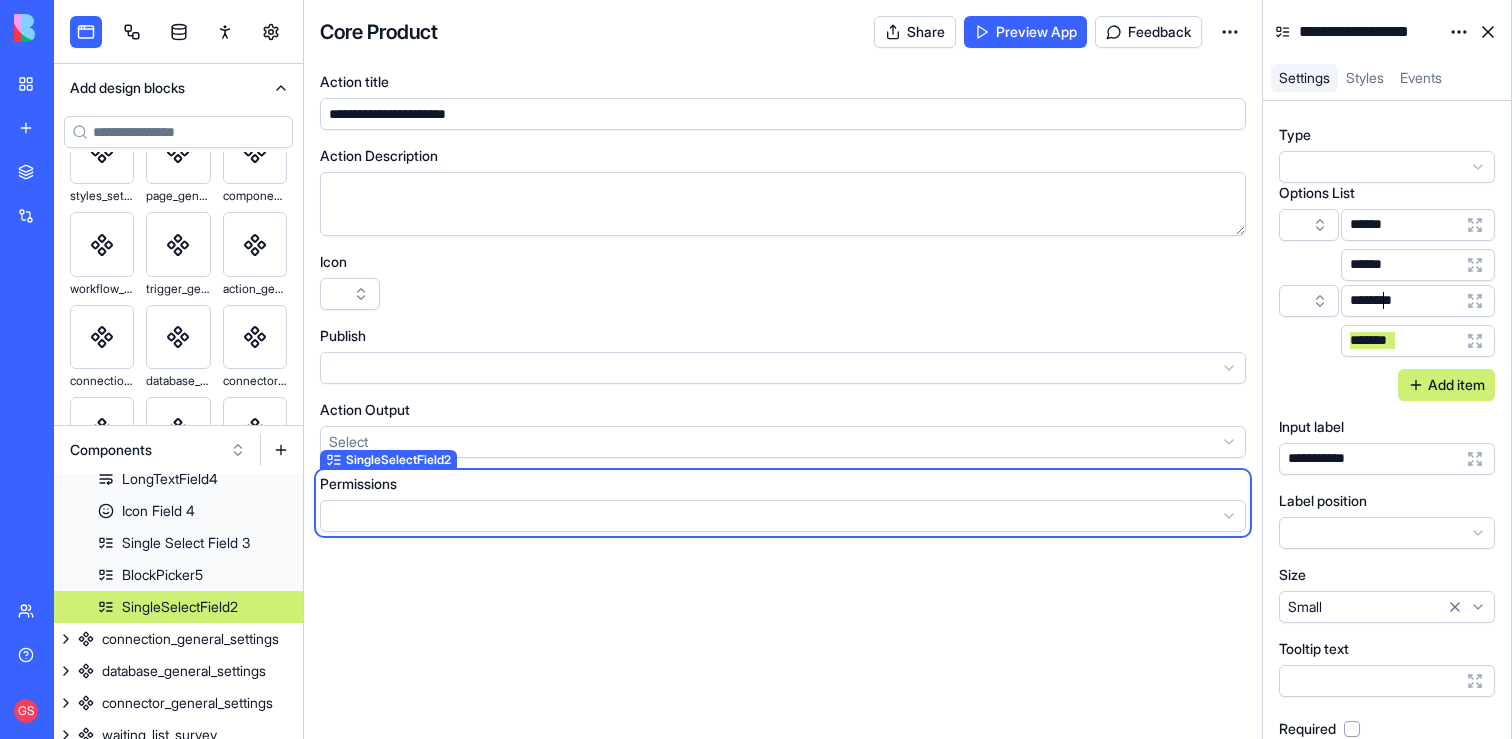 click on "********" at bounding box center [1375, 301] 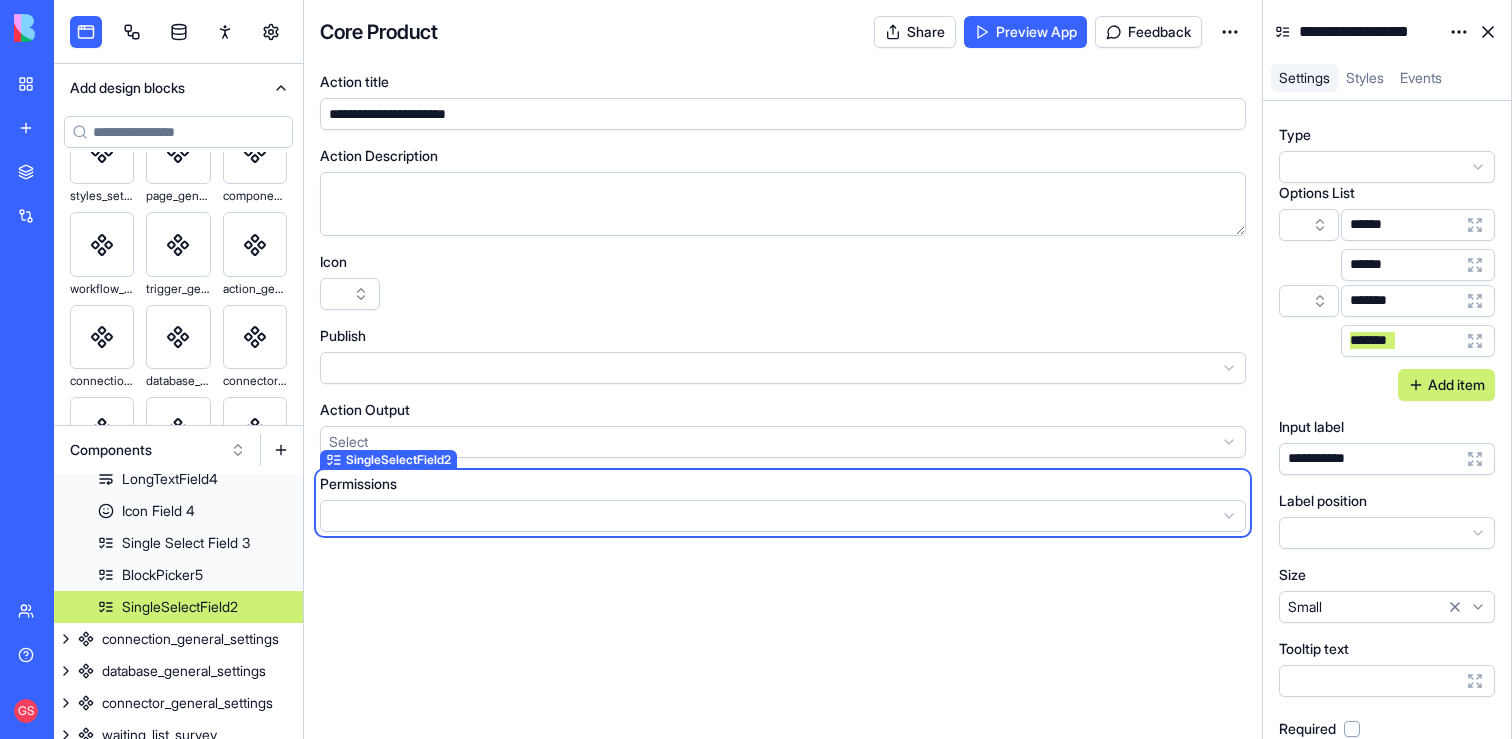 click on "**********" at bounding box center (1387, 420) 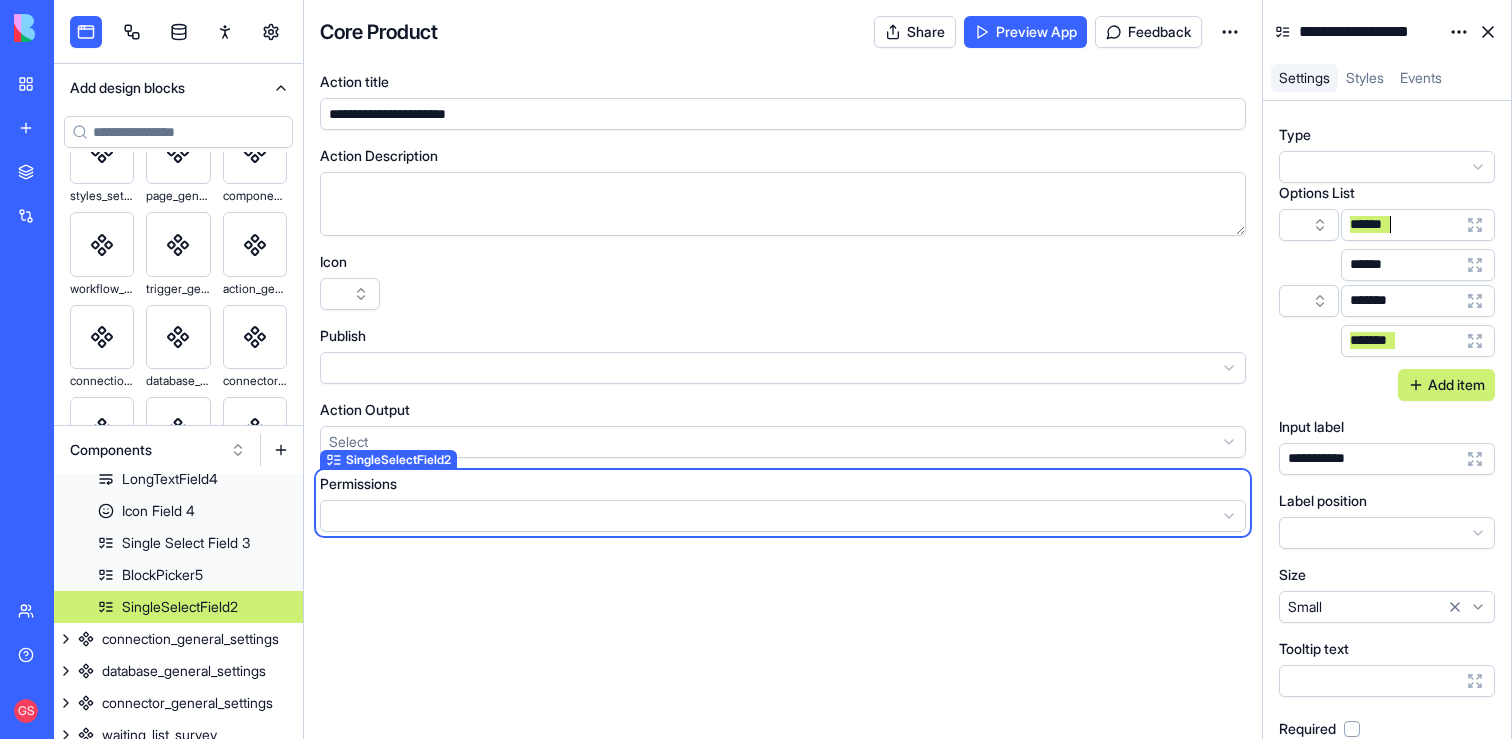 type 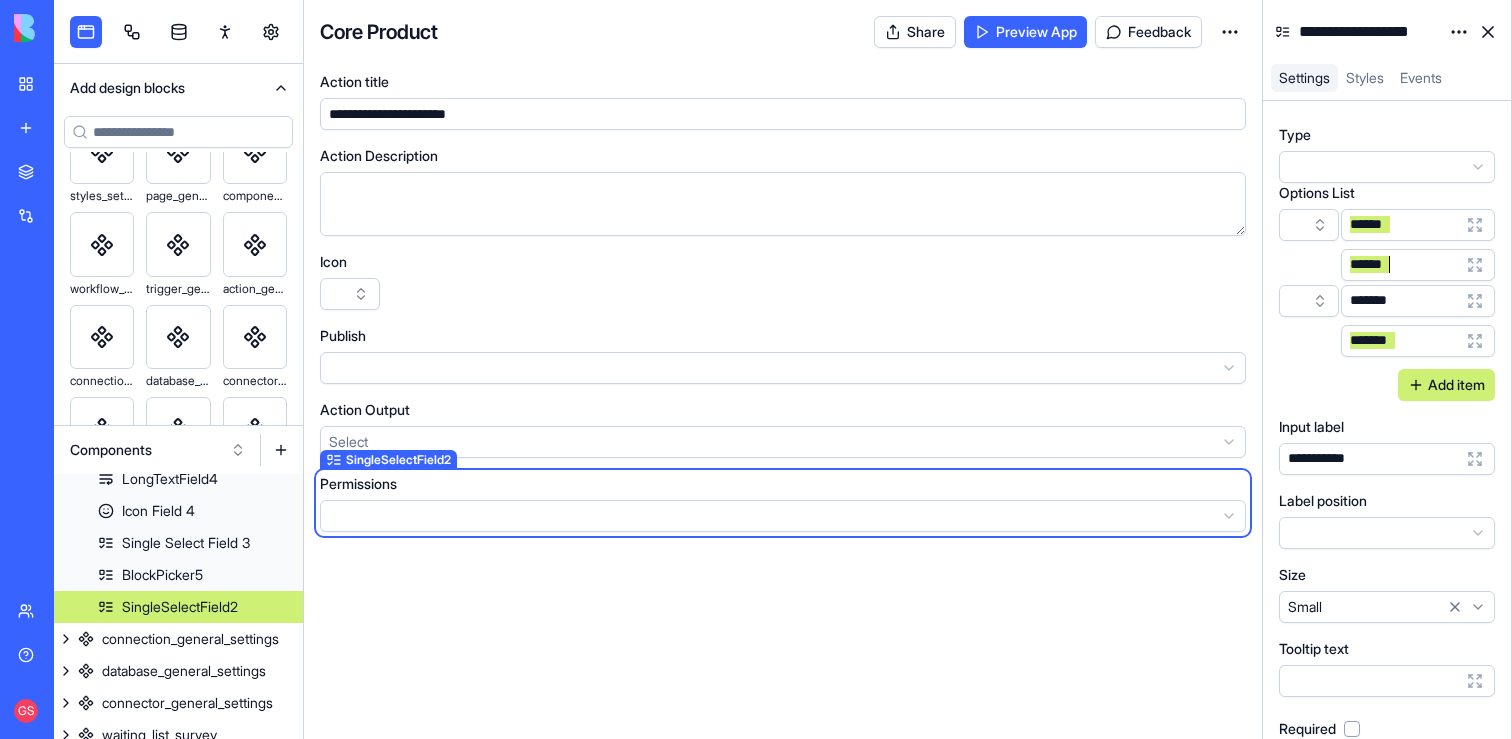 type 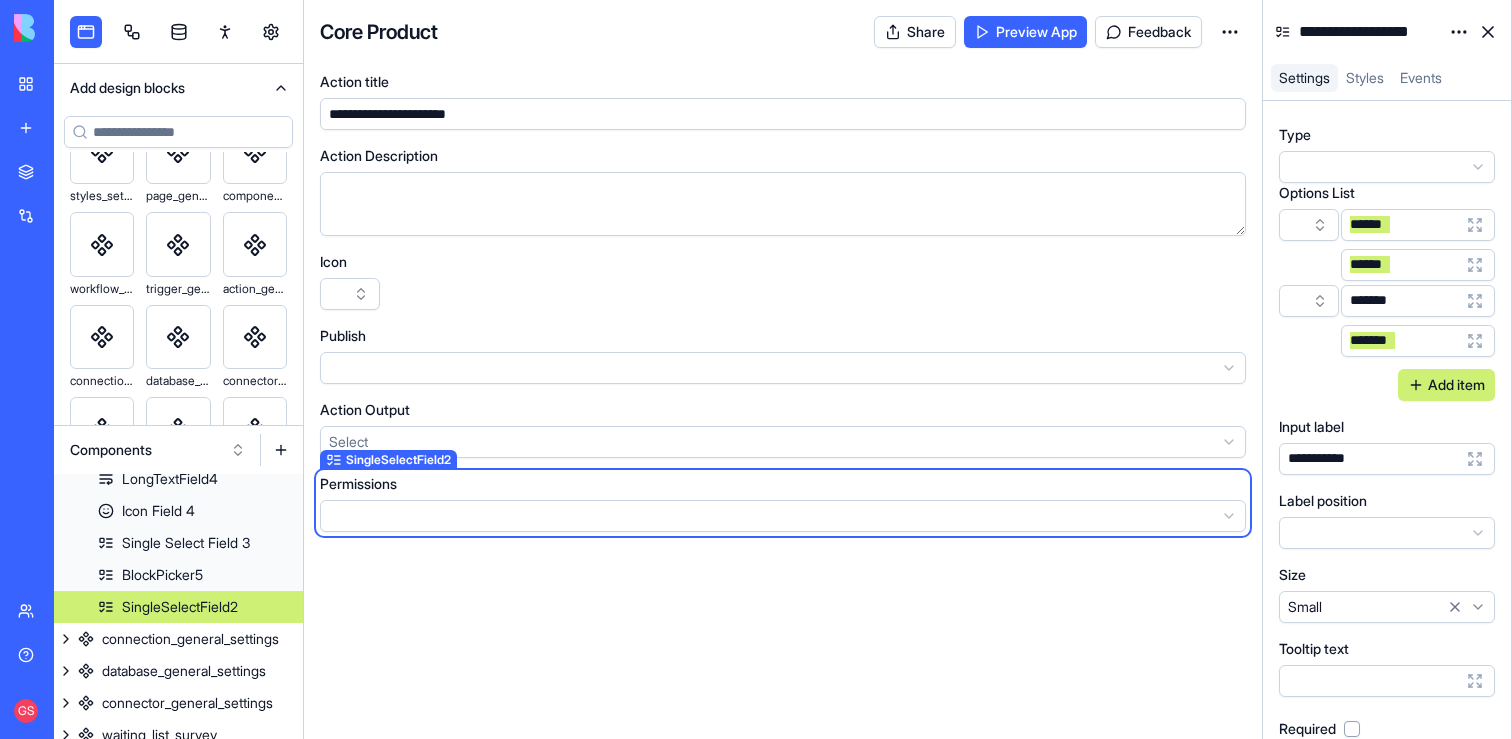 type 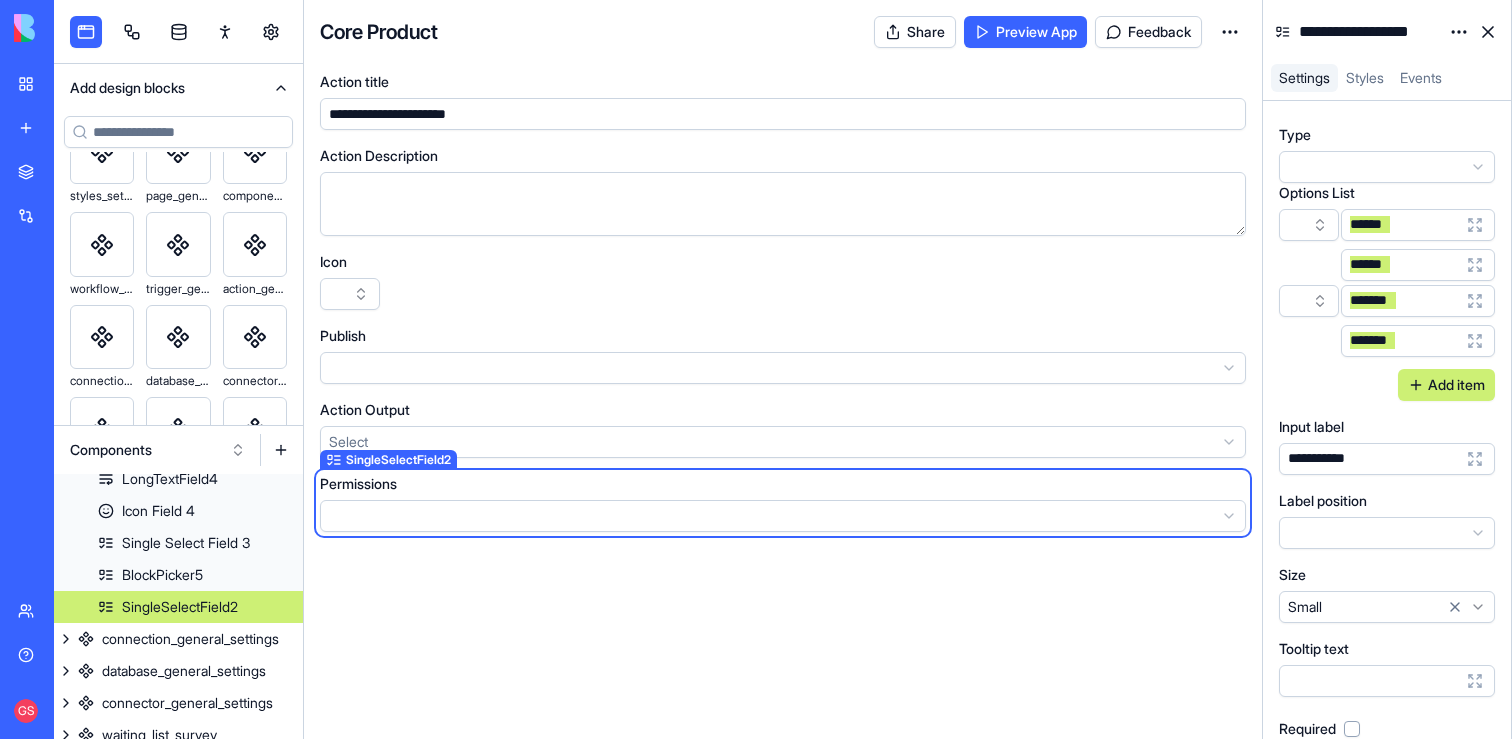 type 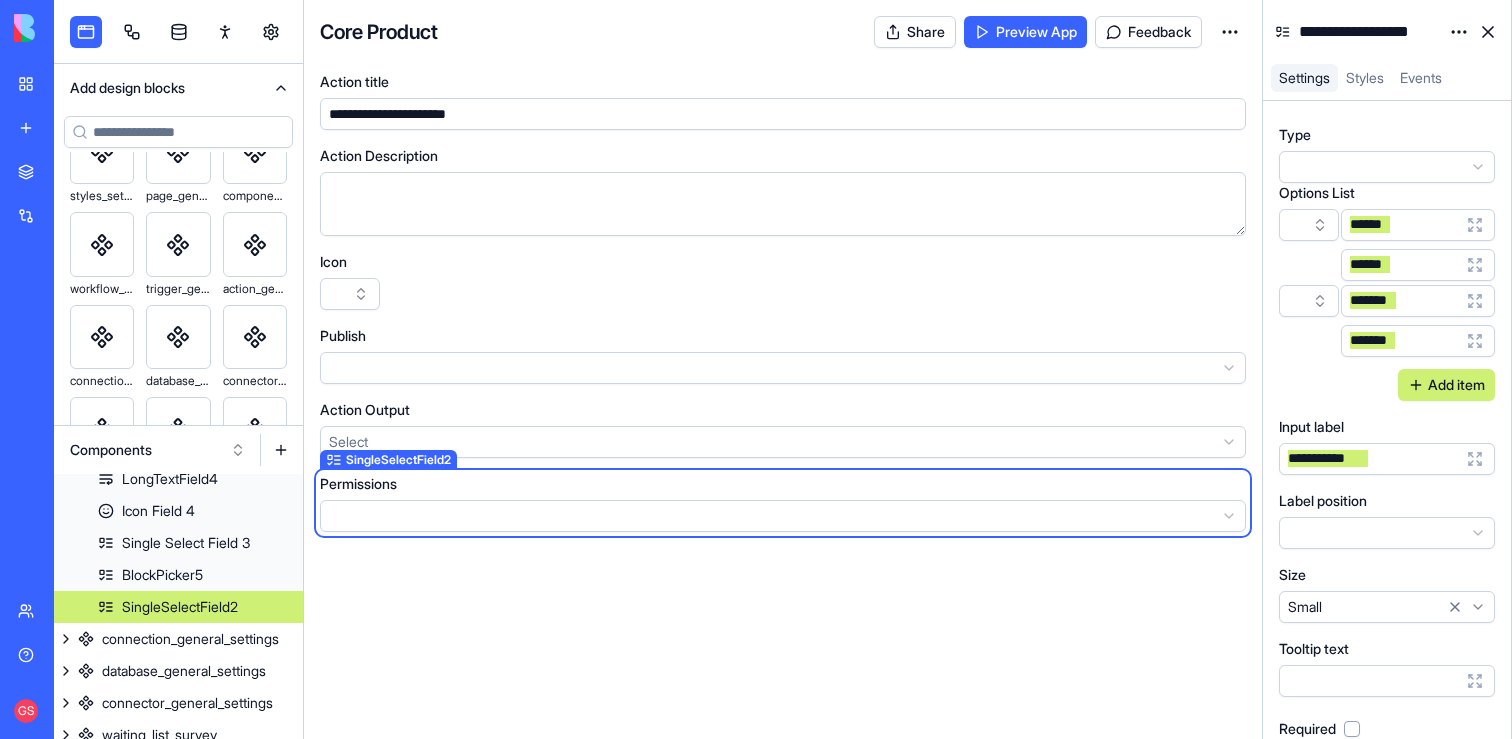 click at bounding box center (1488, 32) 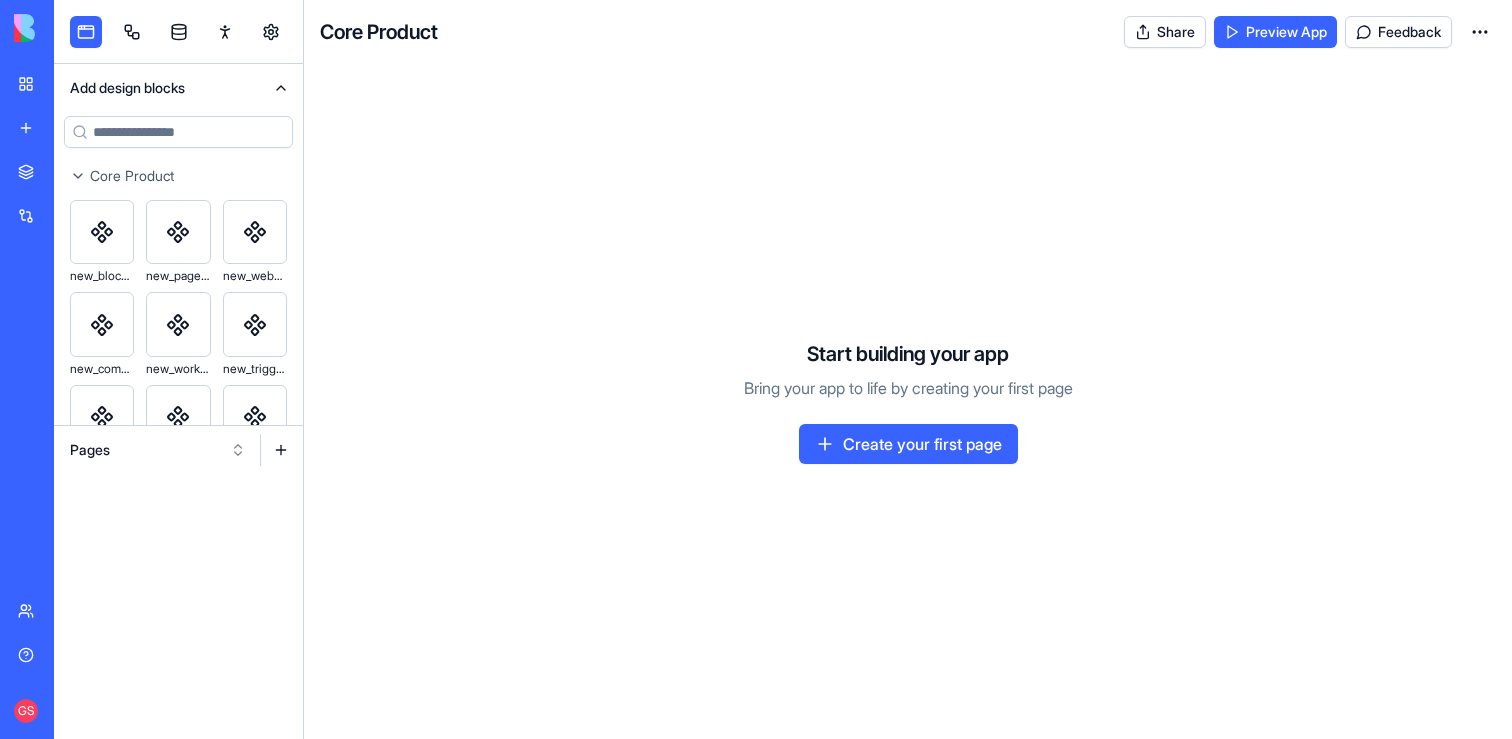 scroll, scrollTop: 0, scrollLeft: 0, axis: both 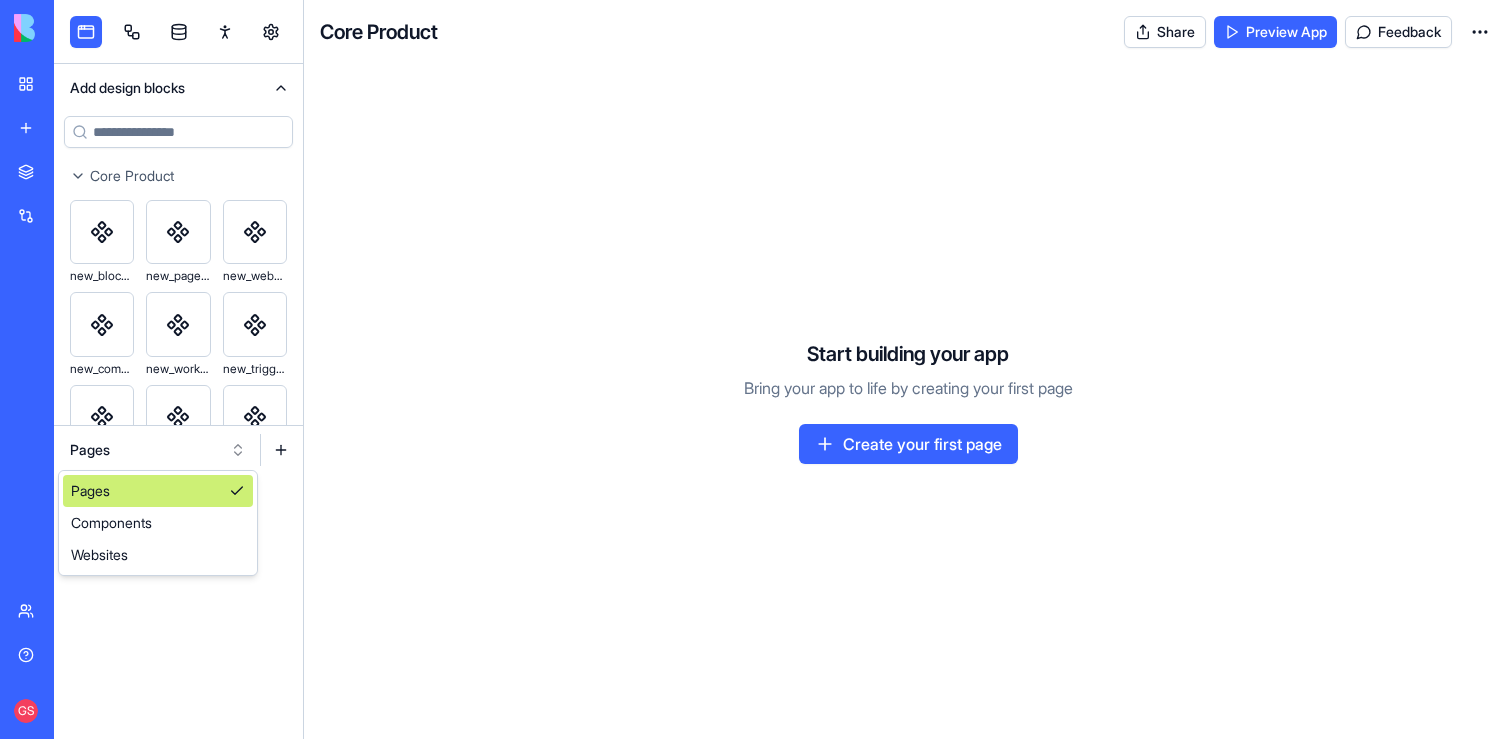 click on "Pages" at bounding box center (158, 491) 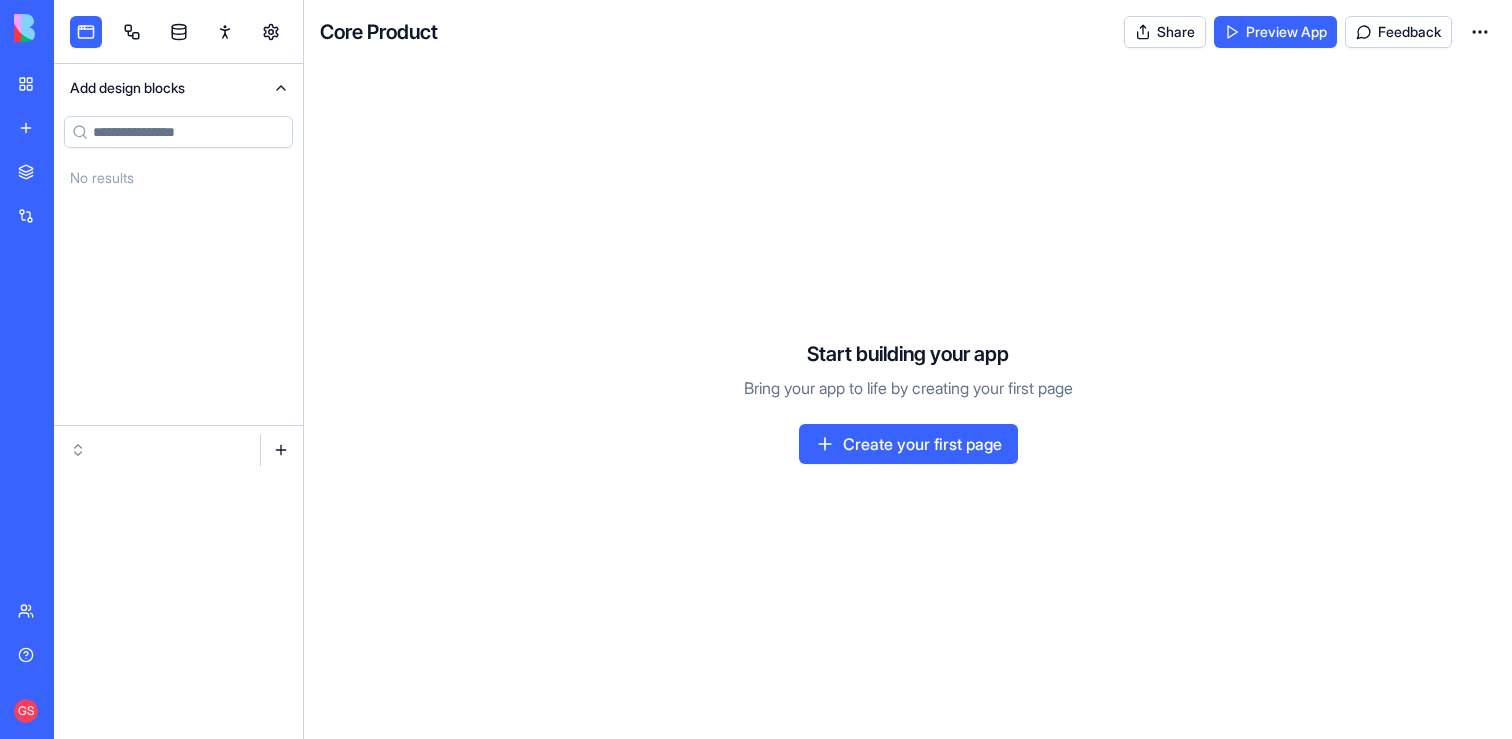 click at bounding box center [158, 450] 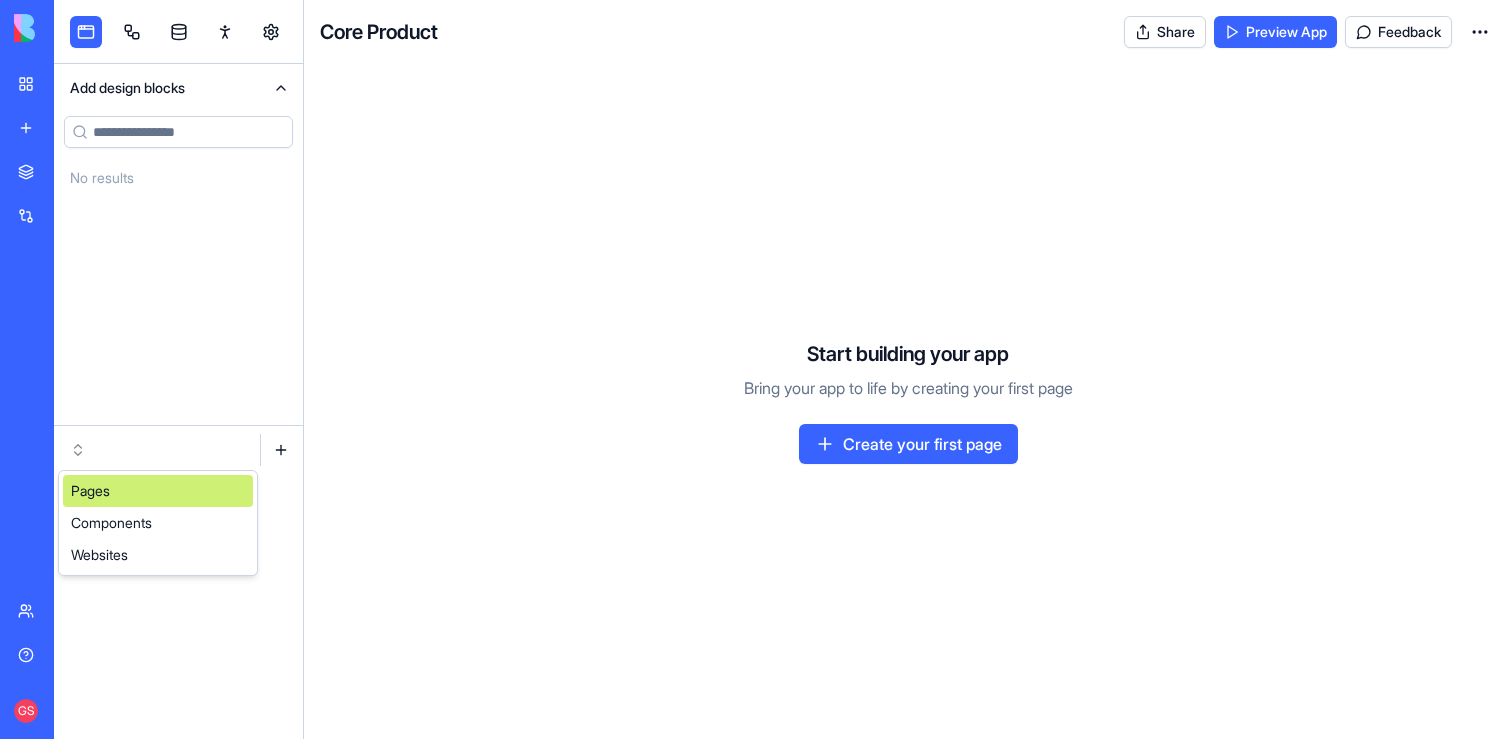 click on "Components" at bounding box center [158, 523] 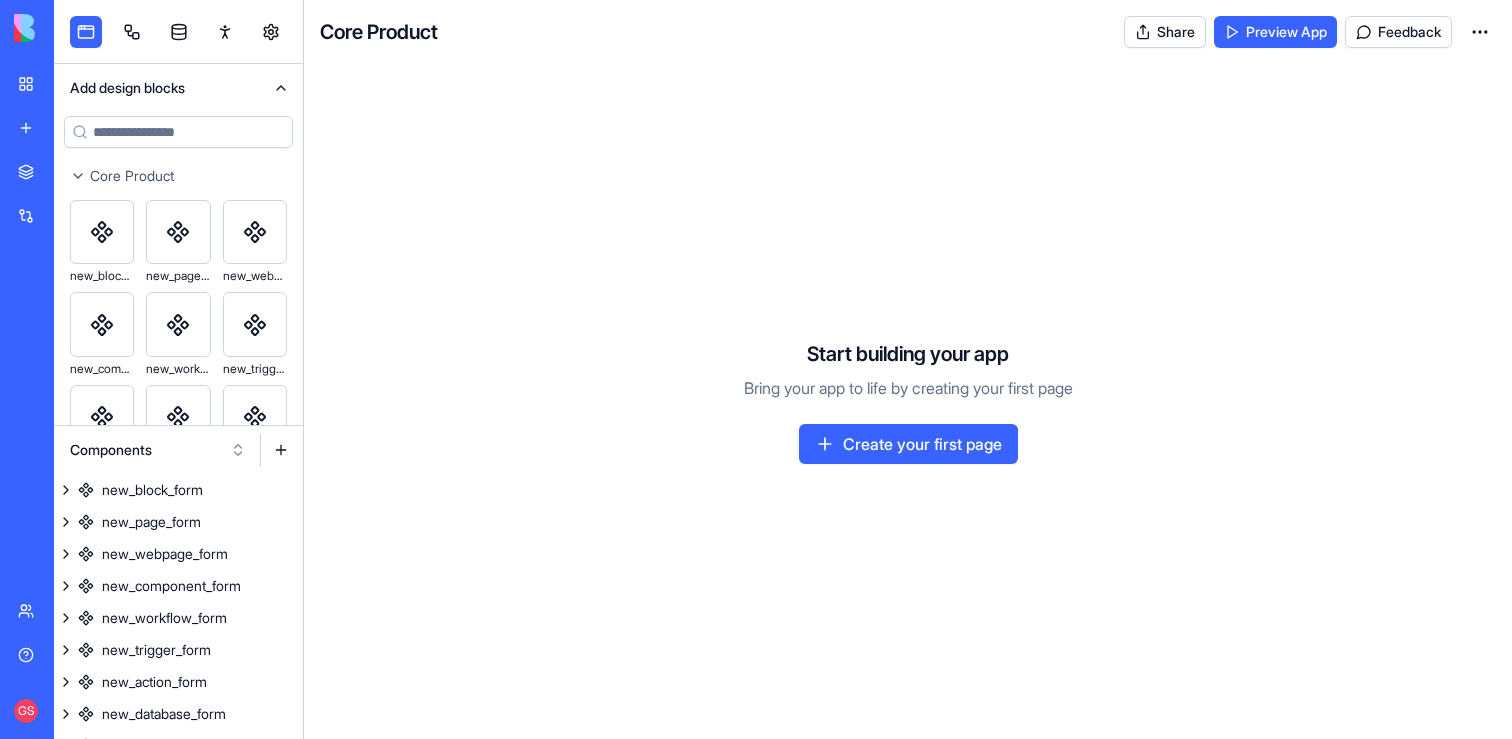 type 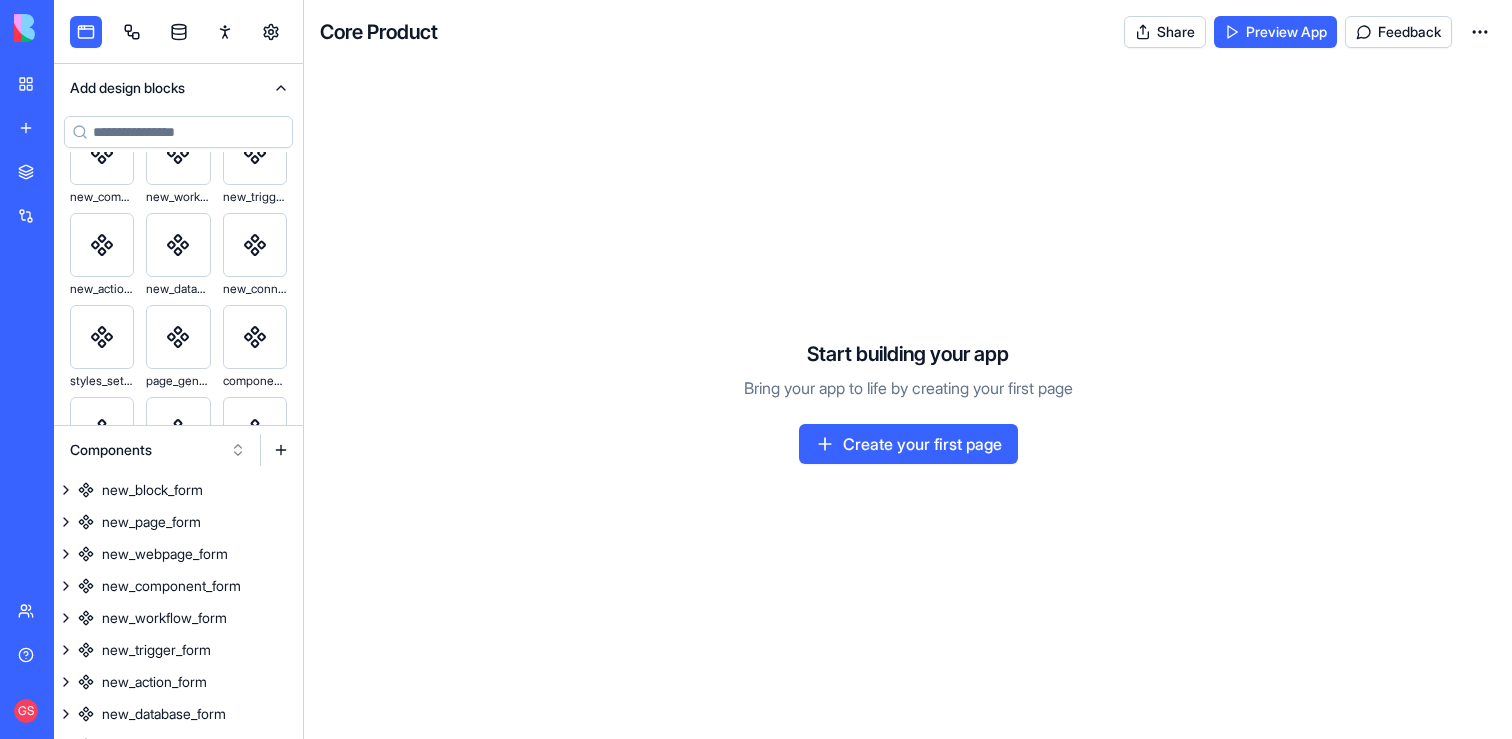 scroll, scrollTop: 357, scrollLeft: 0, axis: vertical 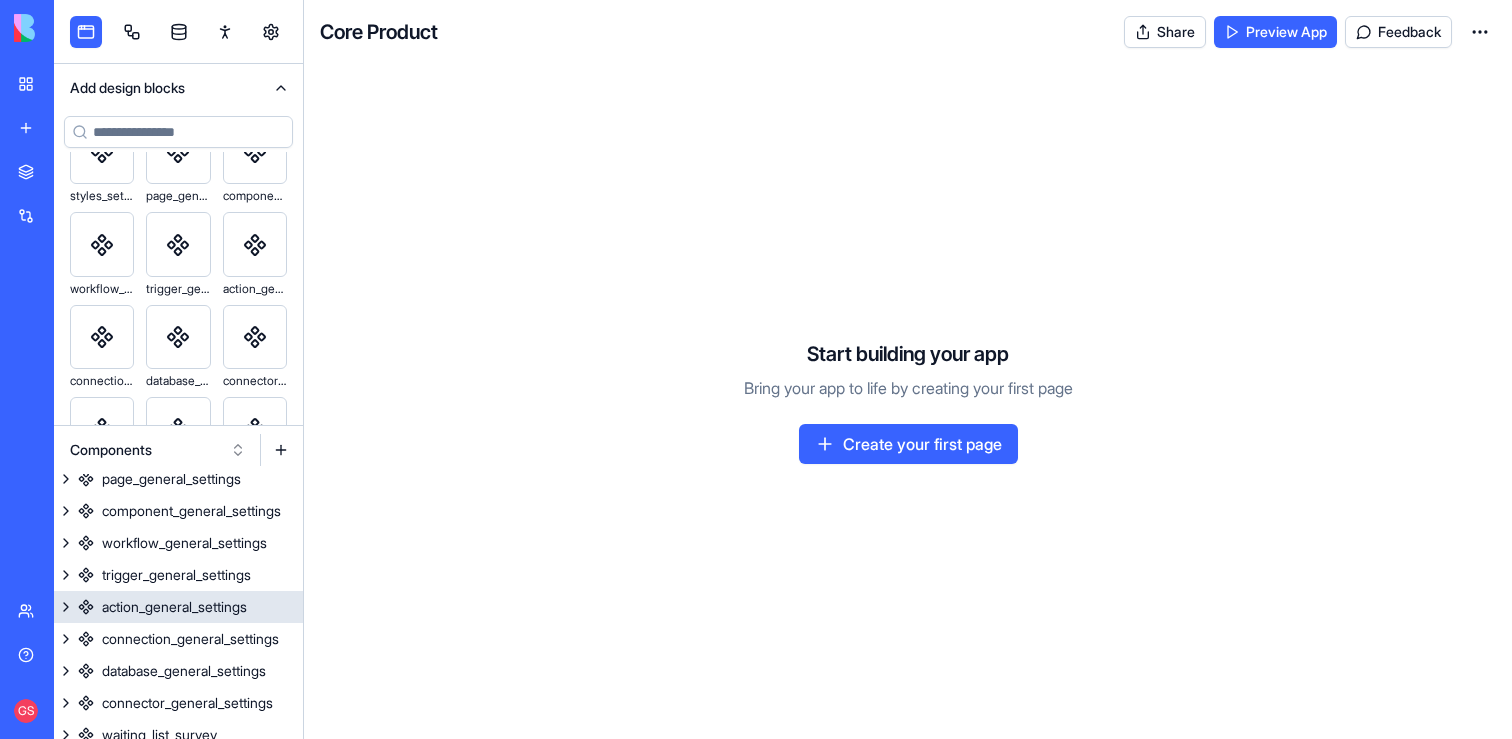click on "action_general_settings" at bounding box center (178, 607) 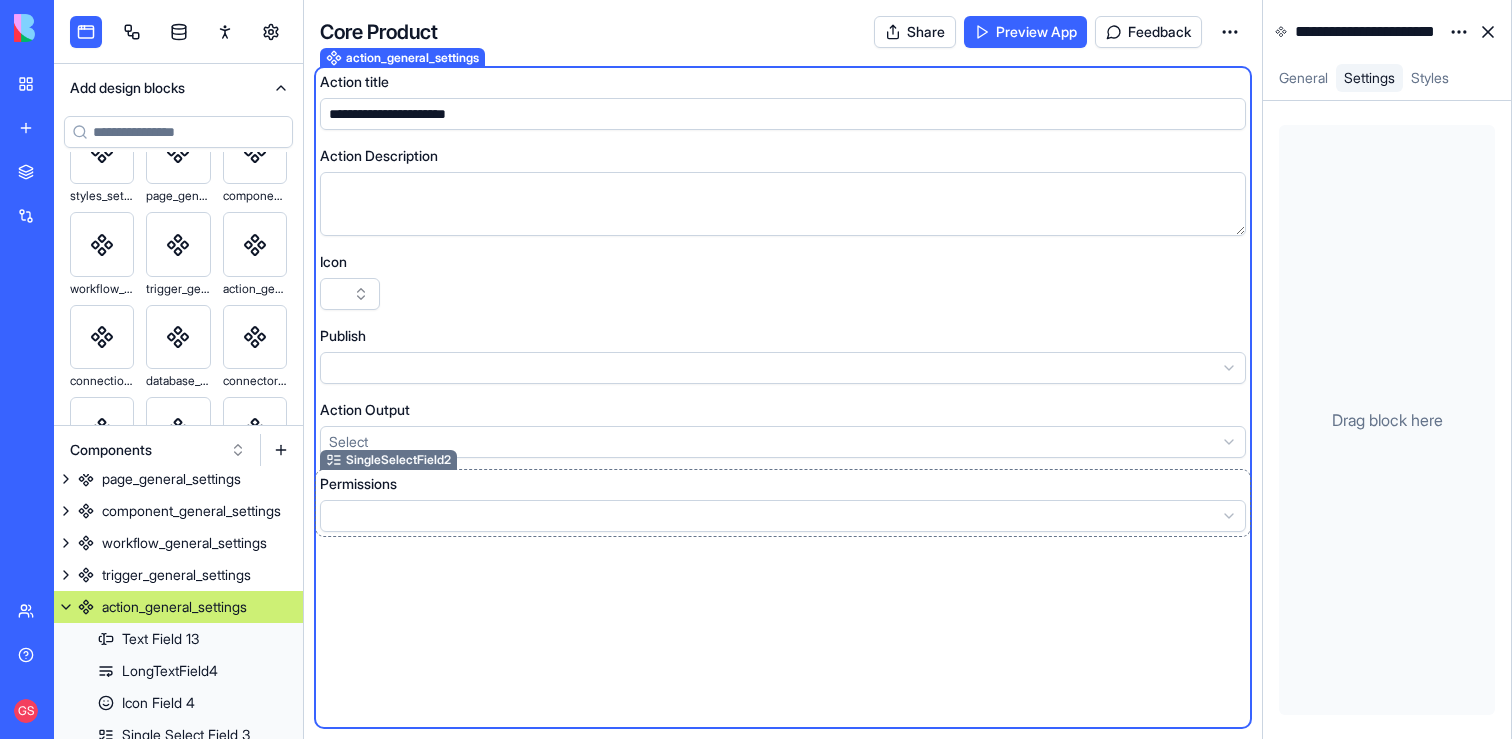 click on "Permissions" at bounding box center (783, 484) 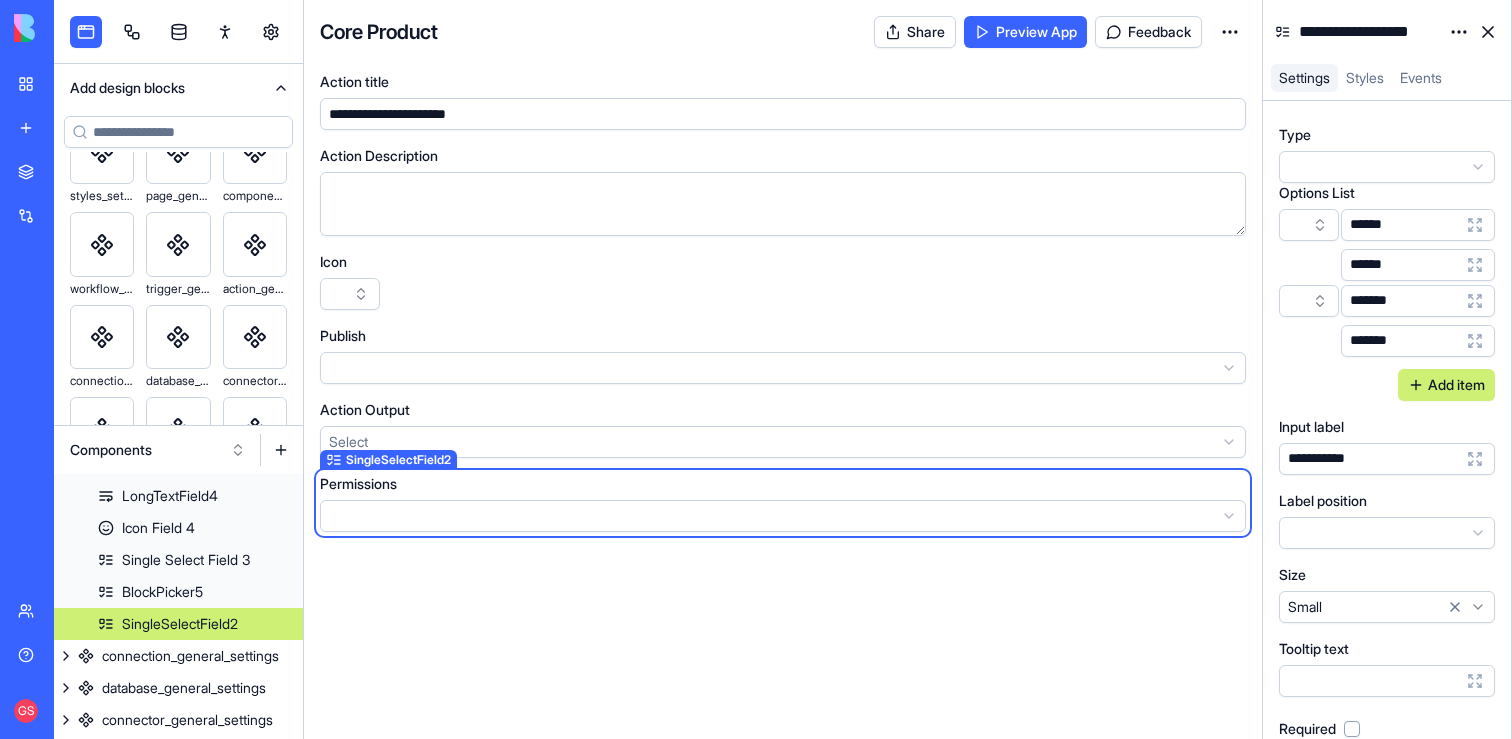 scroll, scrollTop: 523, scrollLeft: 0, axis: vertical 